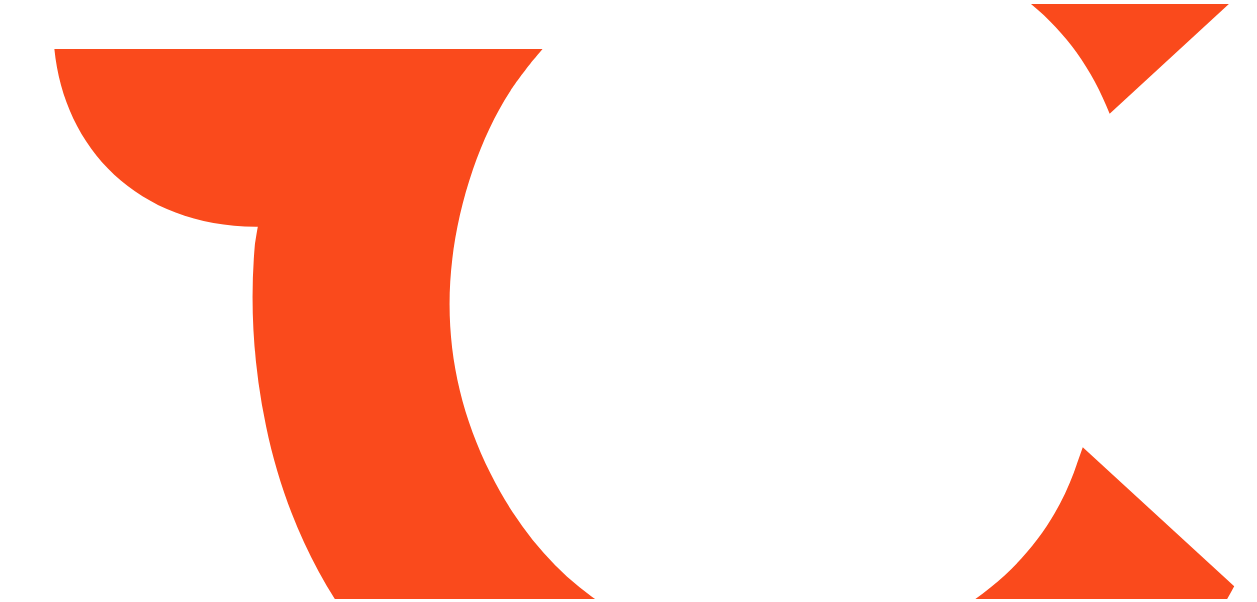 scroll, scrollTop: 0, scrollLeft: 0, axis: both 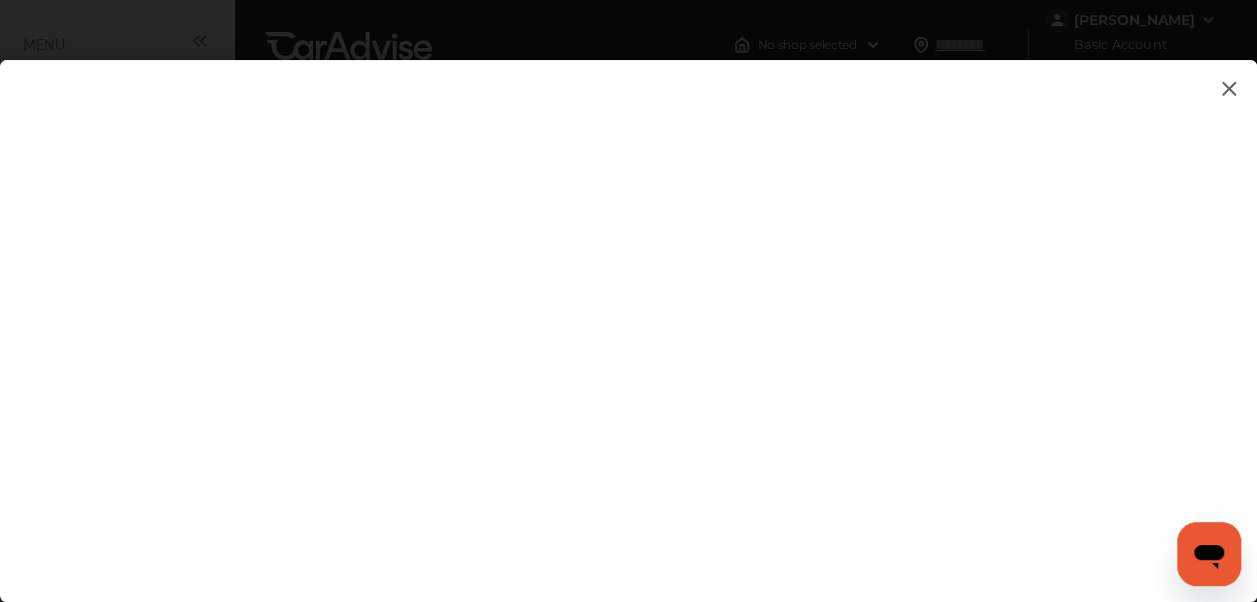 click at bounding box center [628, 311] 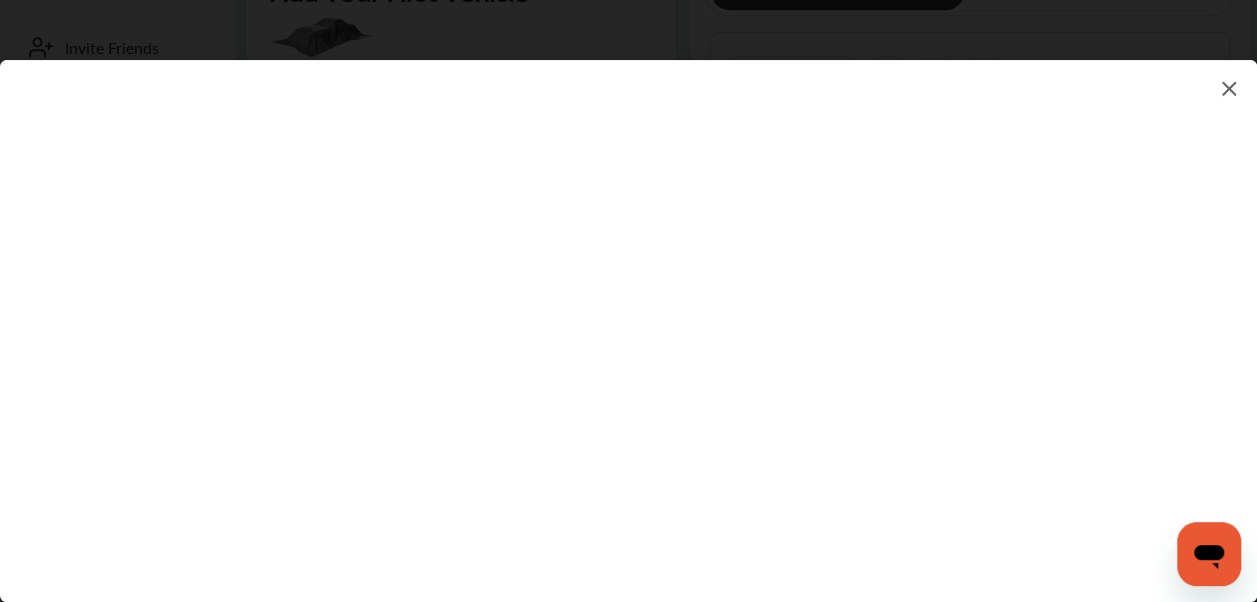 click at bounding box center [628, 311] 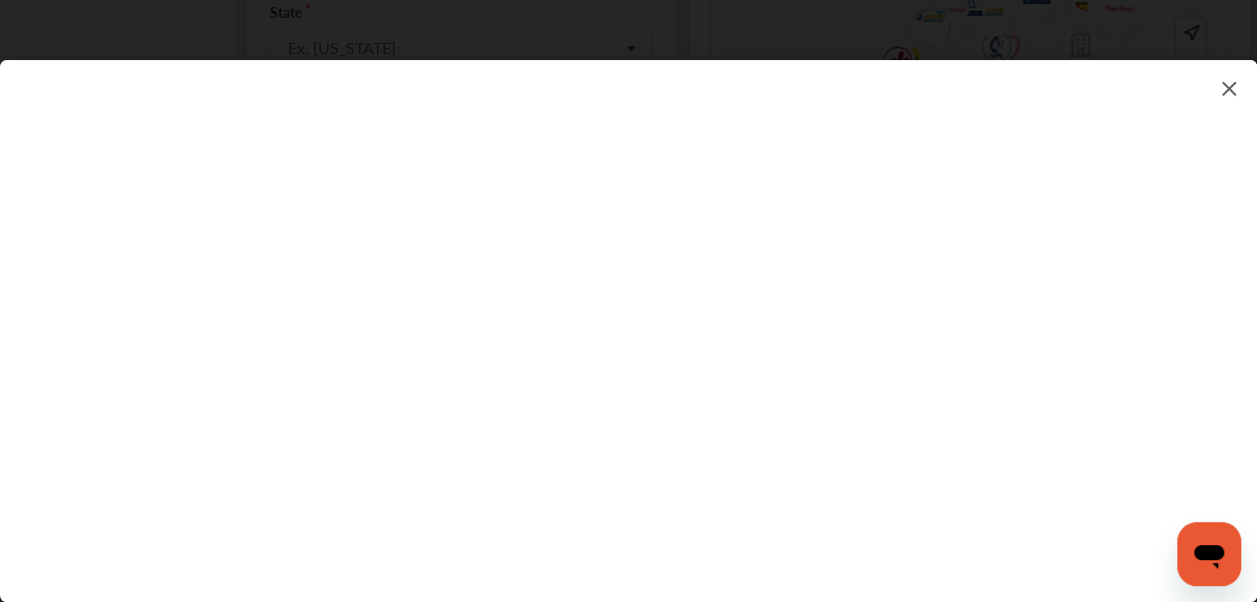 click on "**********" at bounding box center (628, 311) 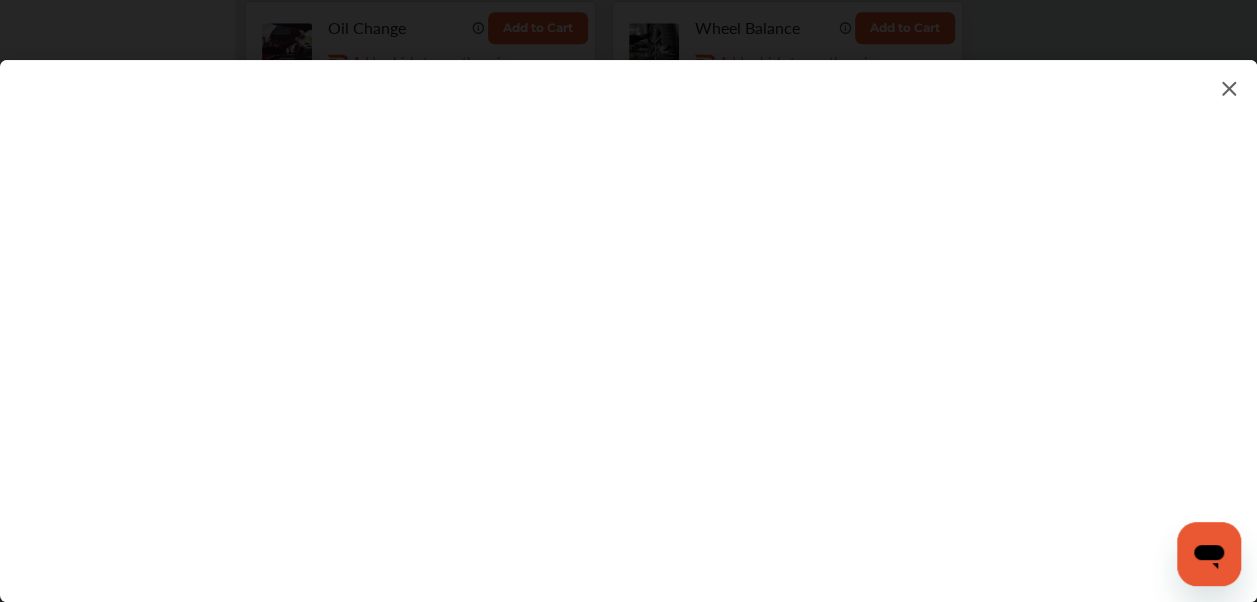 scroll, scrollTop: 1200, scrollLeft: 0, axis: vertical 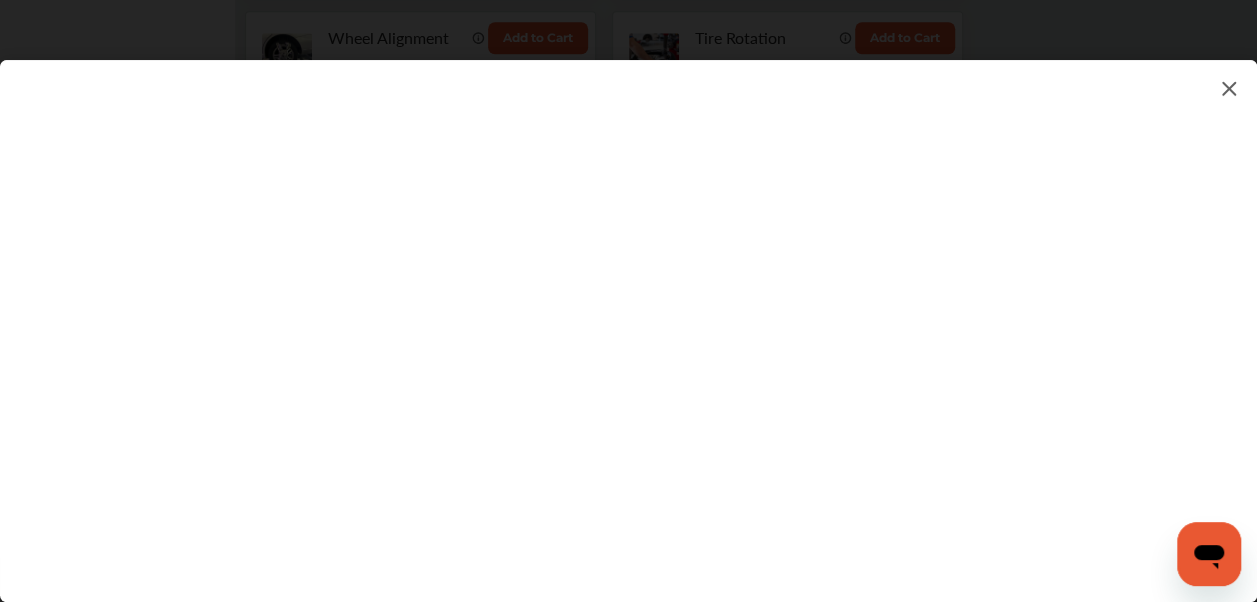 click on "**********" at bounding box center (628, 311) 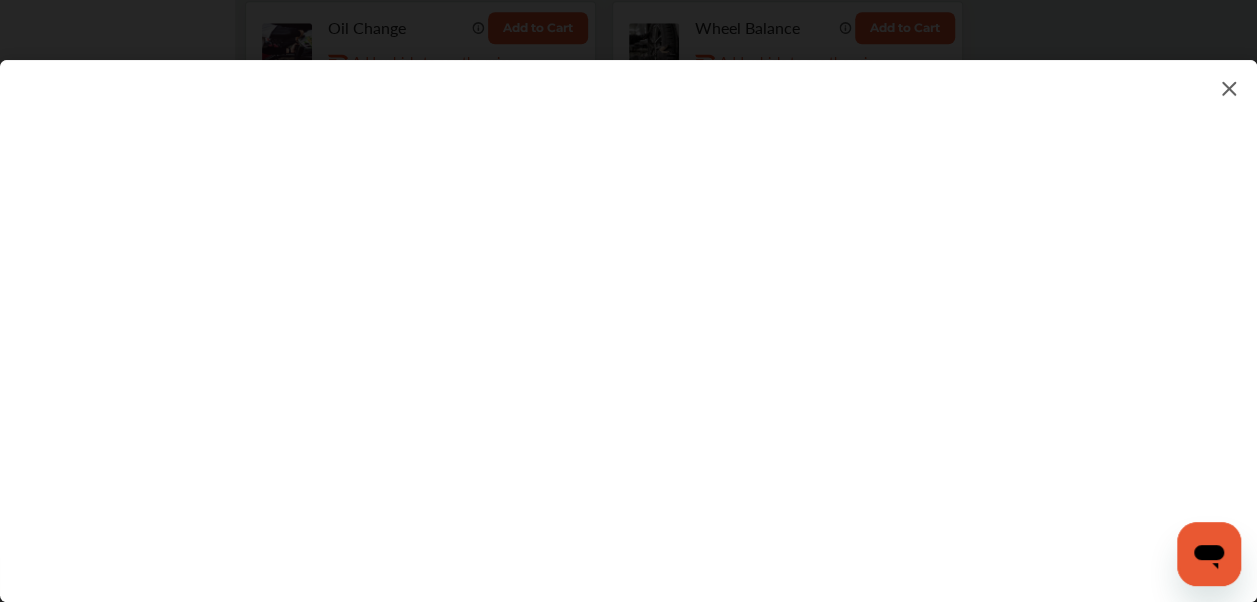 scroll, scrollTop: 900, scrollLeft: 0, axis: vertical 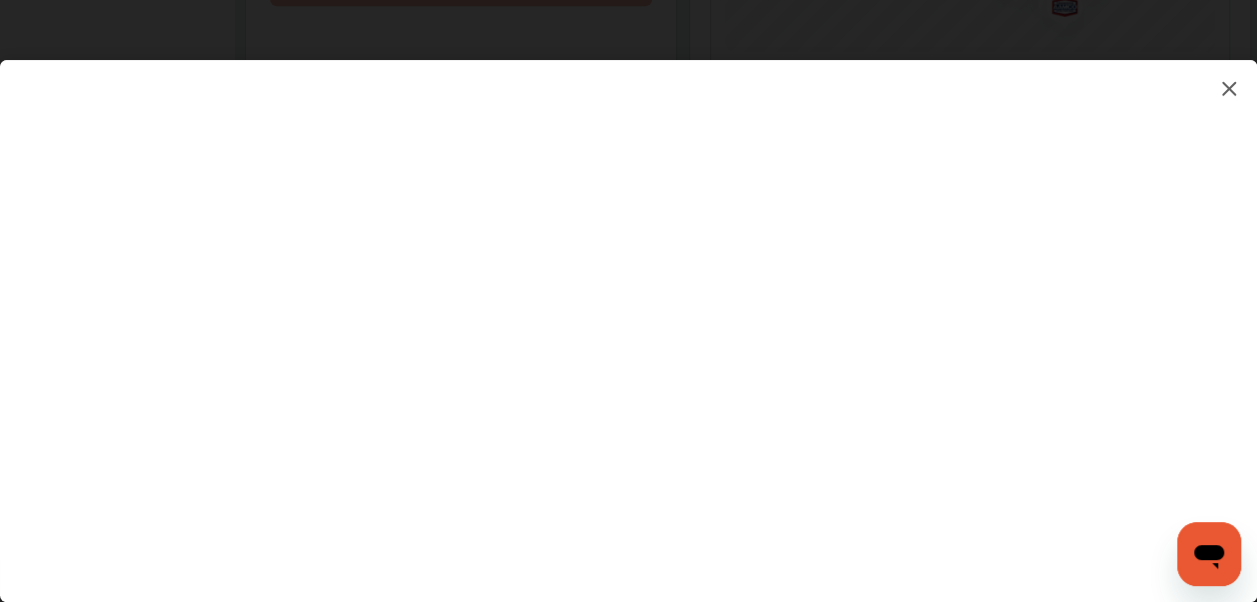 click at bounding box center (628, 311) 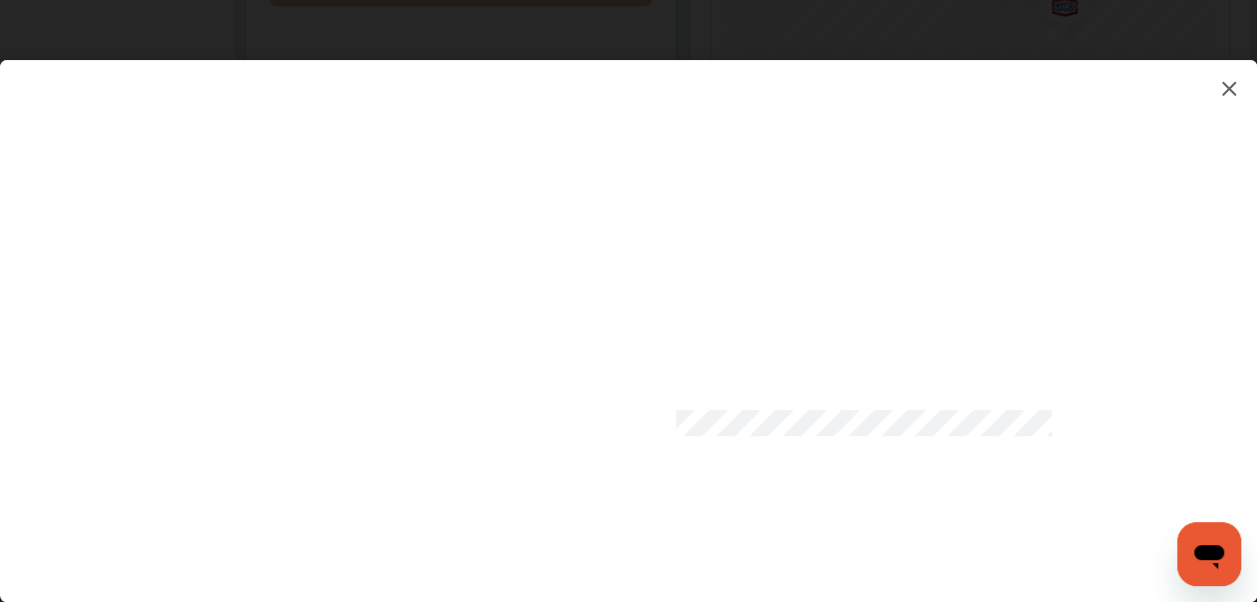 scroll, scrollTop: 1000, scrollLeft: 0, axis: vertical 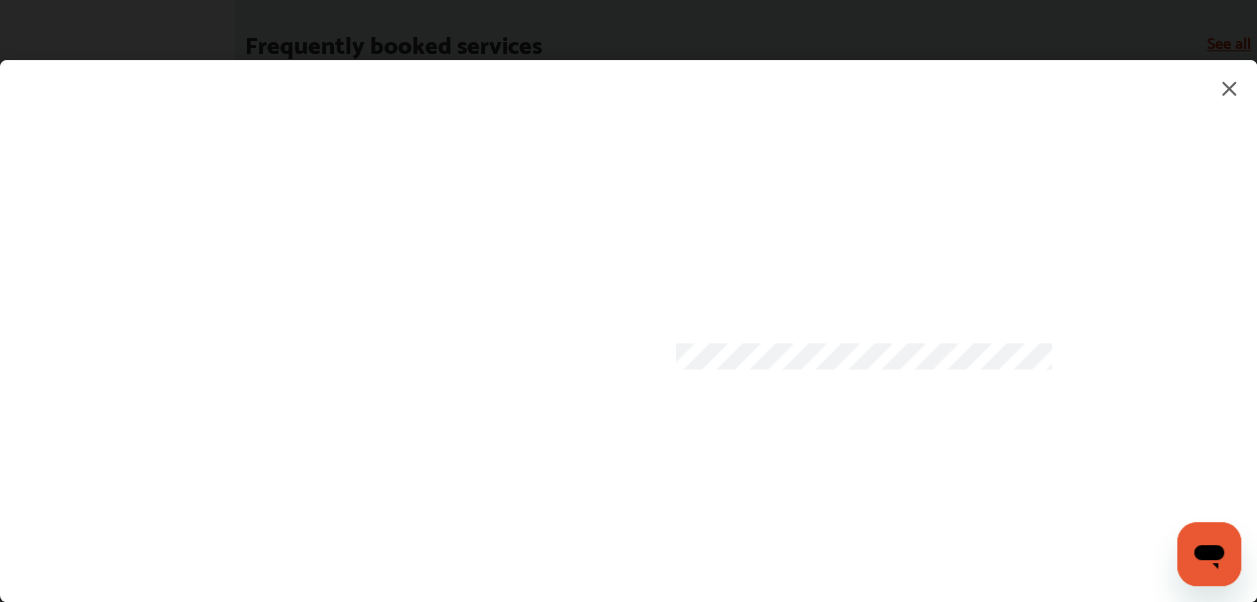 click at bounding box center [628, 311] 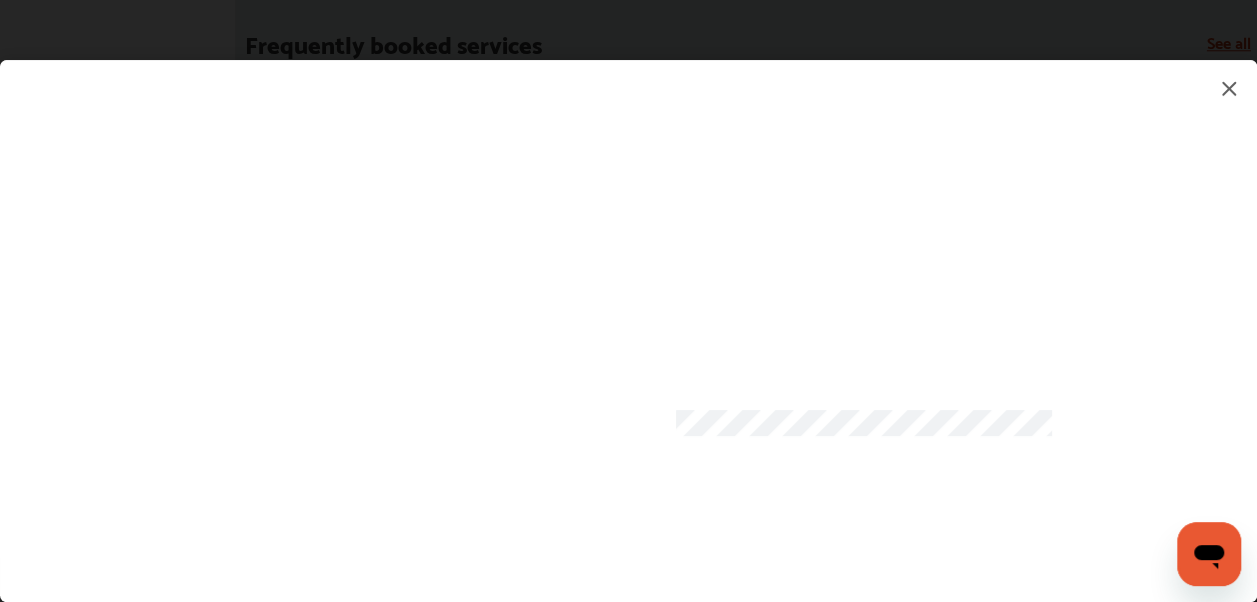 scroll, scrollTop: 900, scrollLeft: 0, axis: vertical 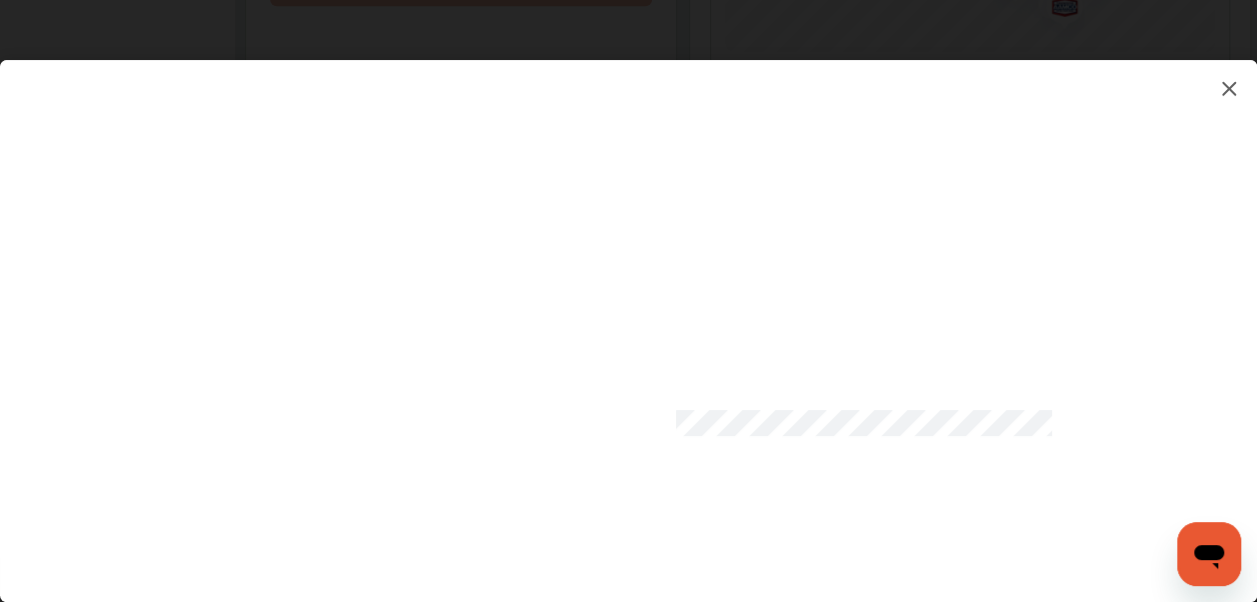 click at bounding box center (628, 311) 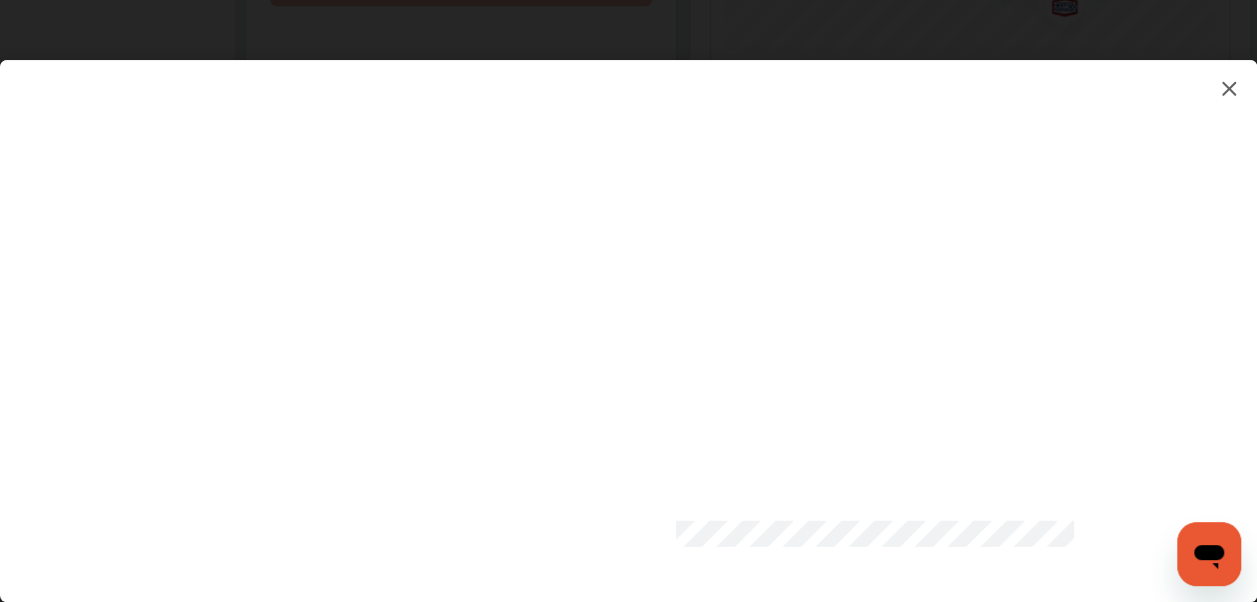 click at bounding box center [628, 311] 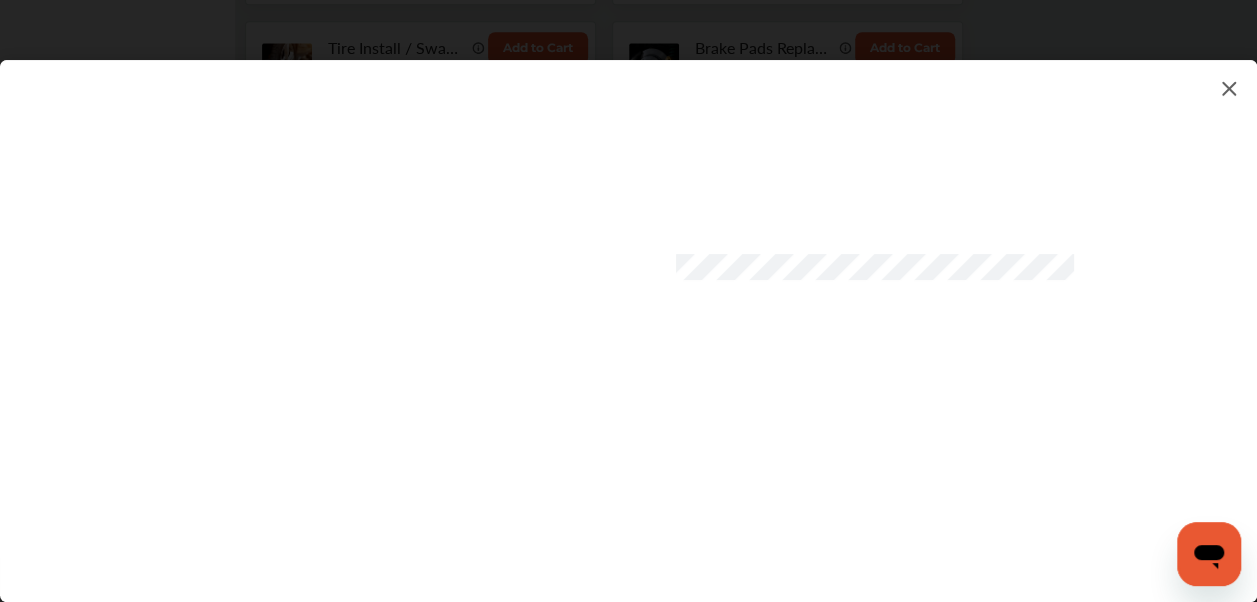 scroll, scrollTop: 1400, scrollLeft: 0, axis: vertical 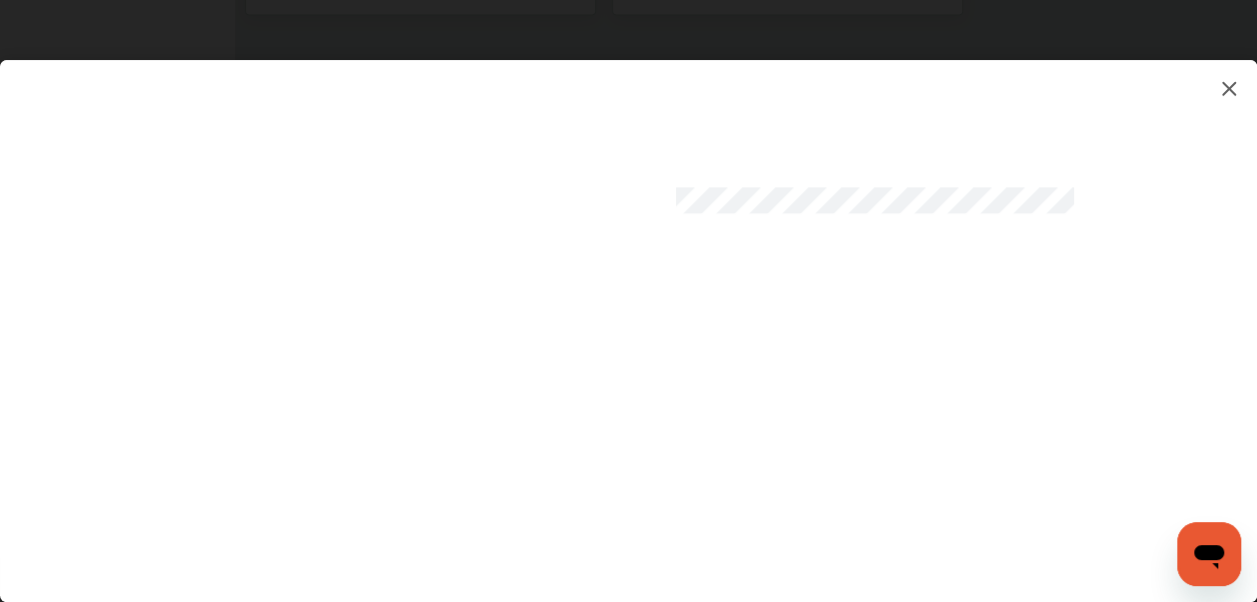 click at bounding box center (628, 311) 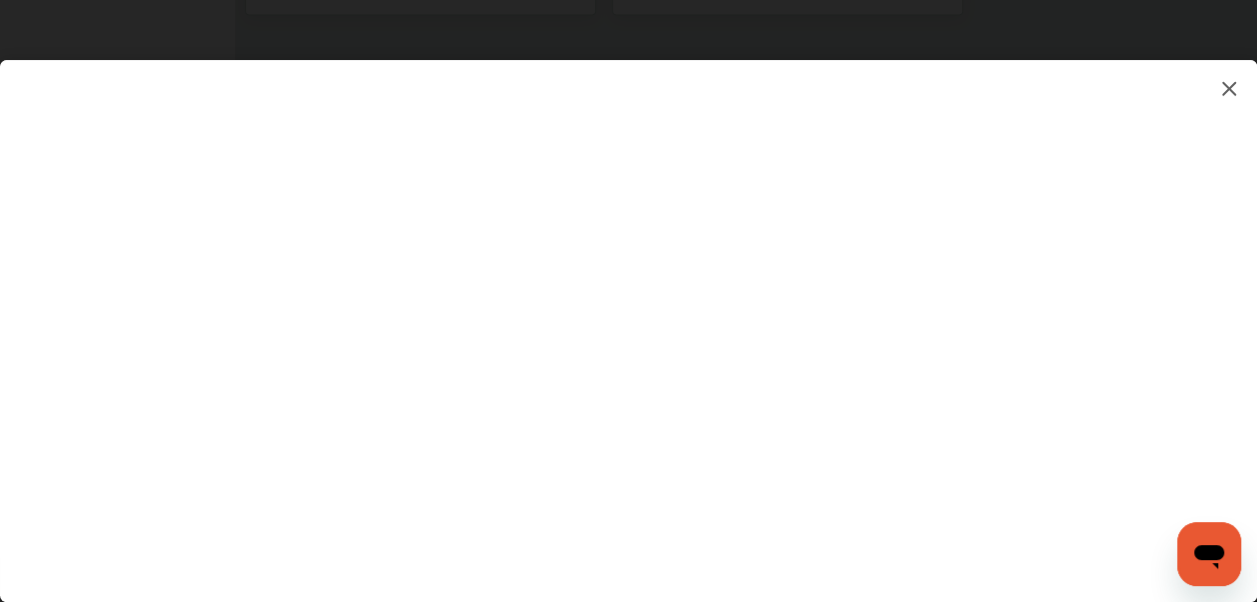 click at bounding box center (628, 311) 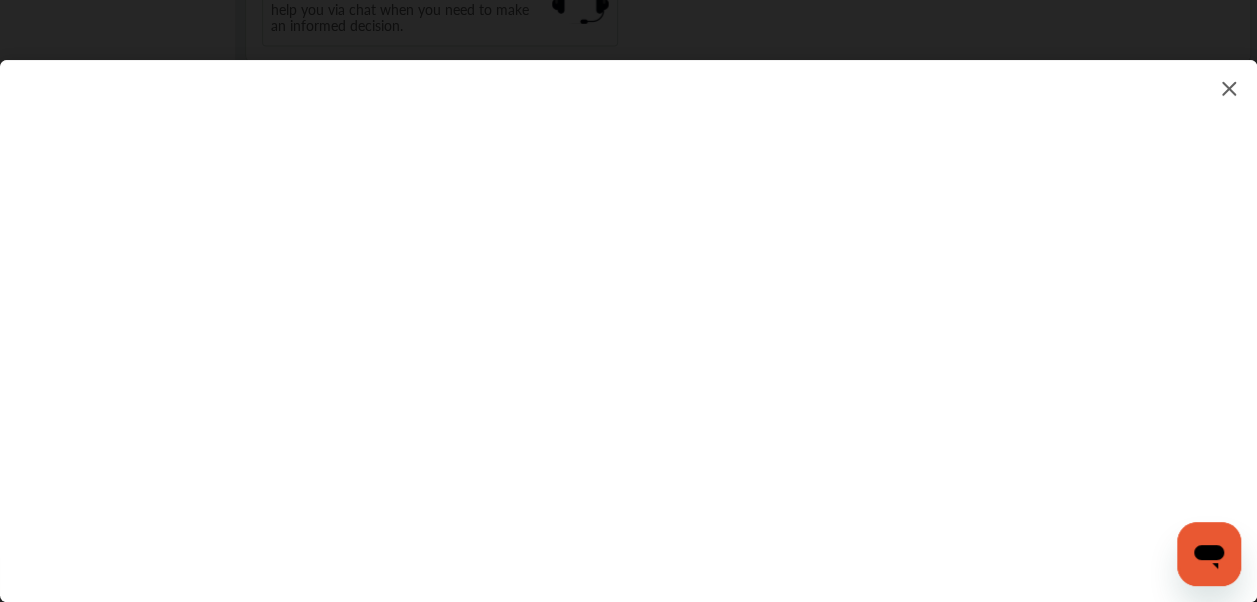 click at bounding box center (628, 311) 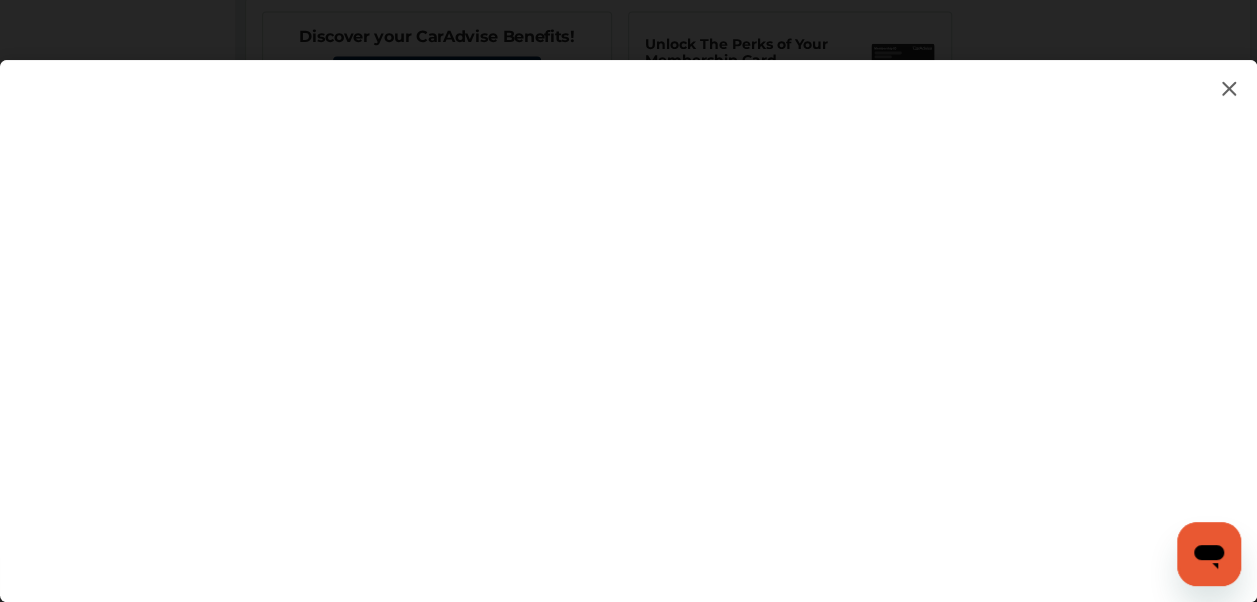 scroll, scrollTop: 1000, scrollLeft: 0, axis: vertical 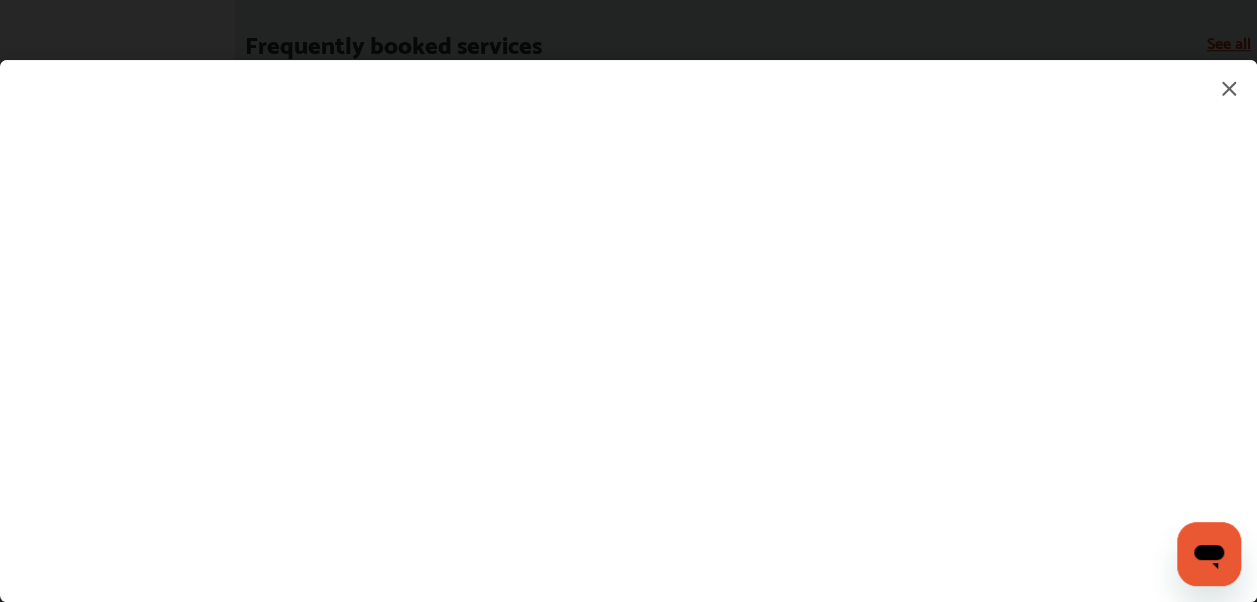 click at bounding box center (628, 311) 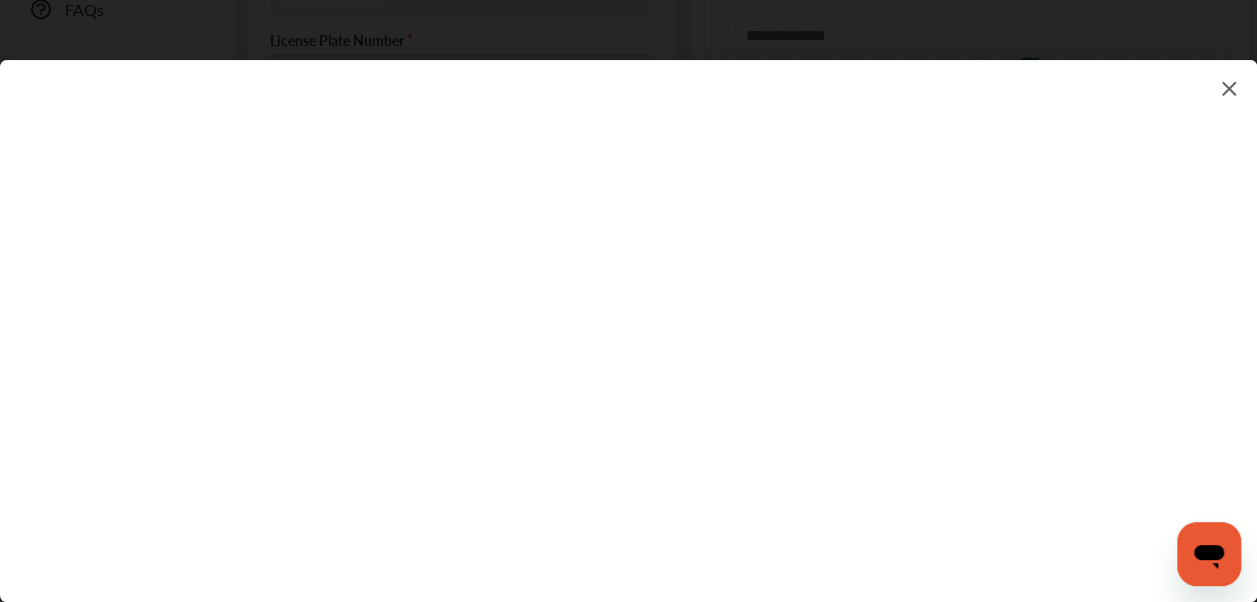 scroll, scrollTop: 800, scrollLeft: 0, axis: vertical 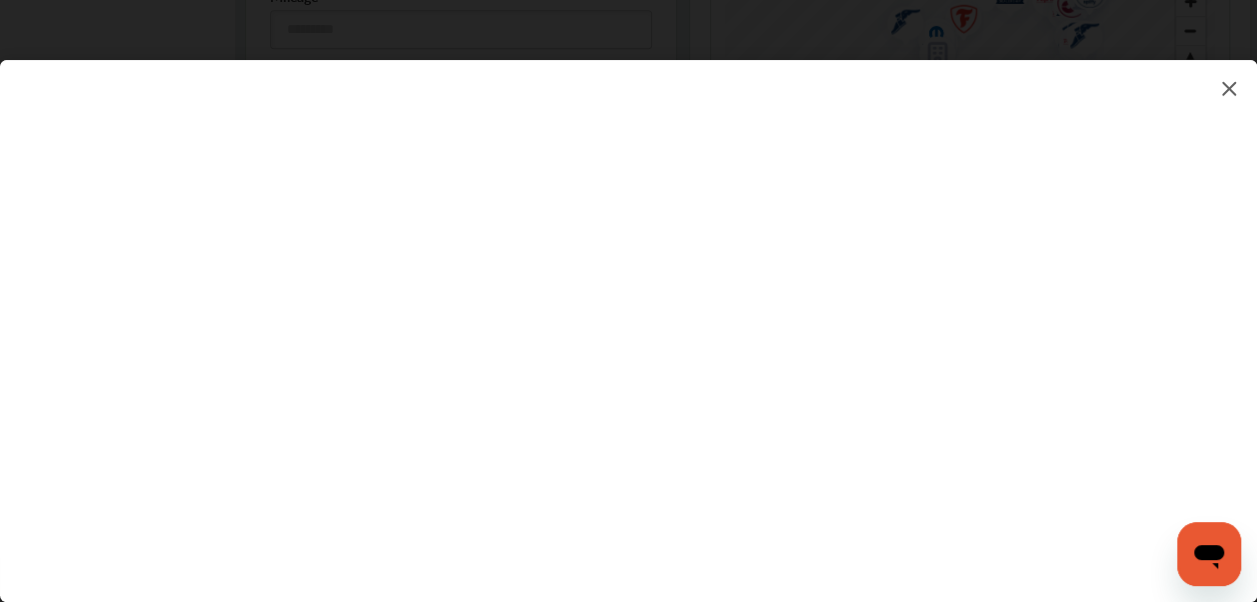click at bounding box center (628, 311) 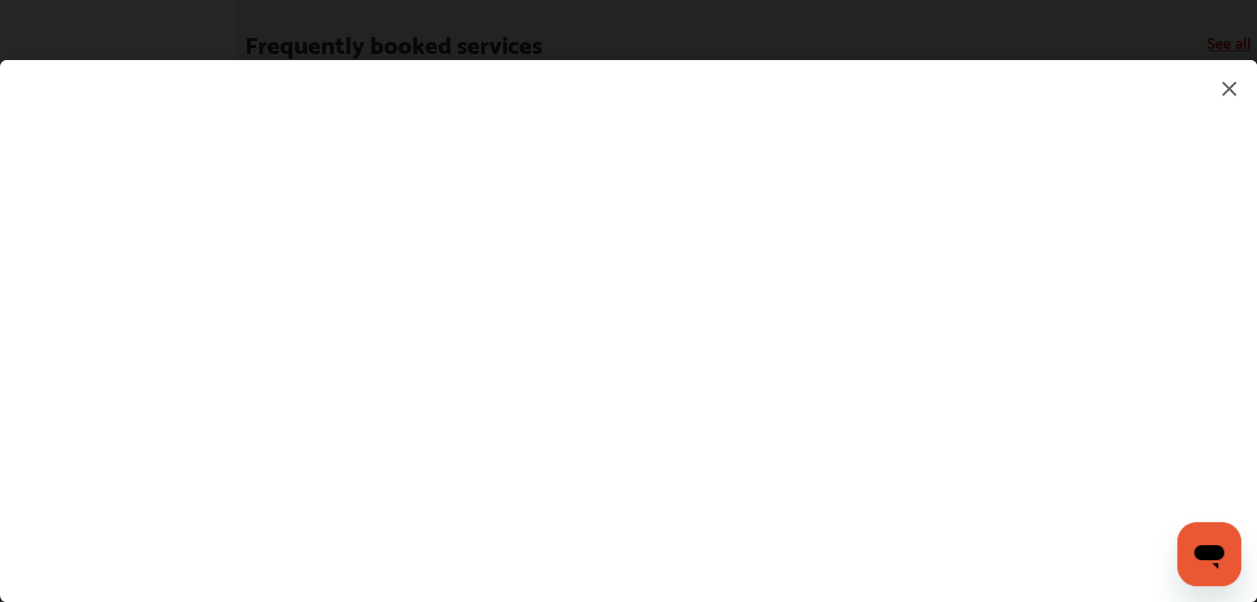 click at bounding box center [628, 311] 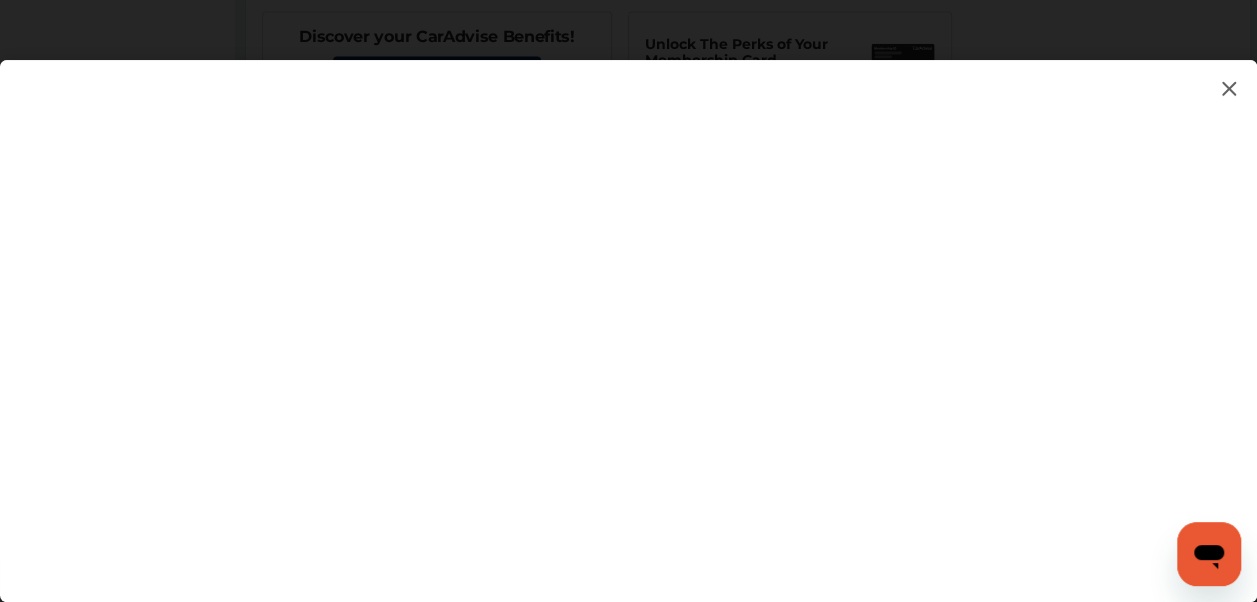 scroll, scrollTop: 1600, scrollLeft: 0, axis: vertical 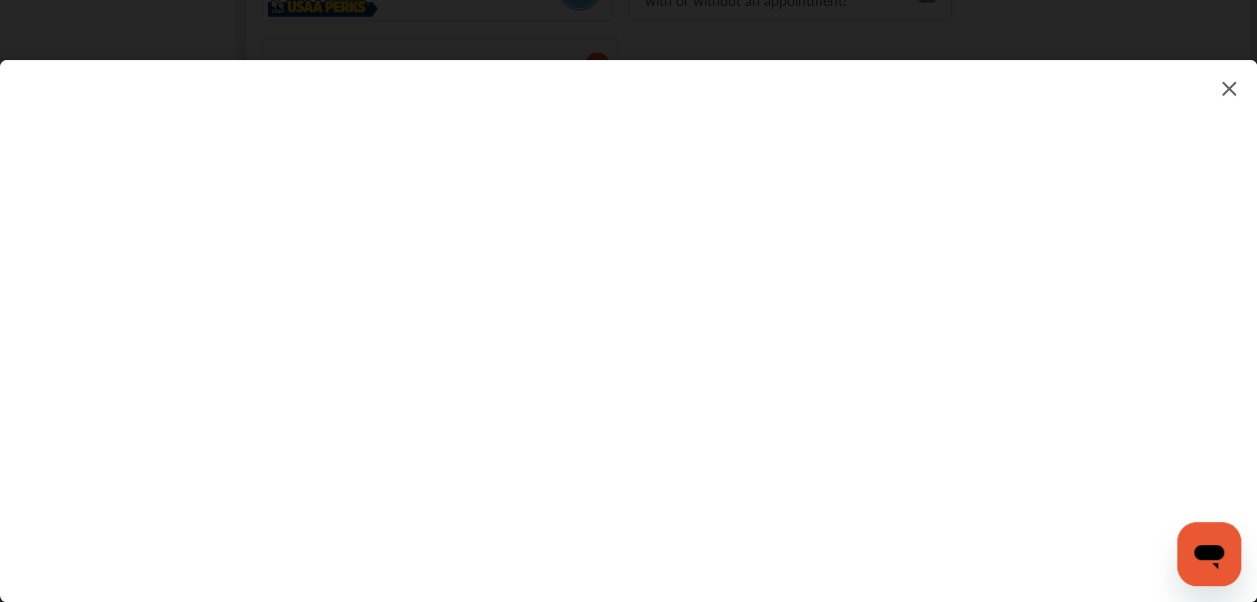 click on "**********" at bounding box center [628, 311] 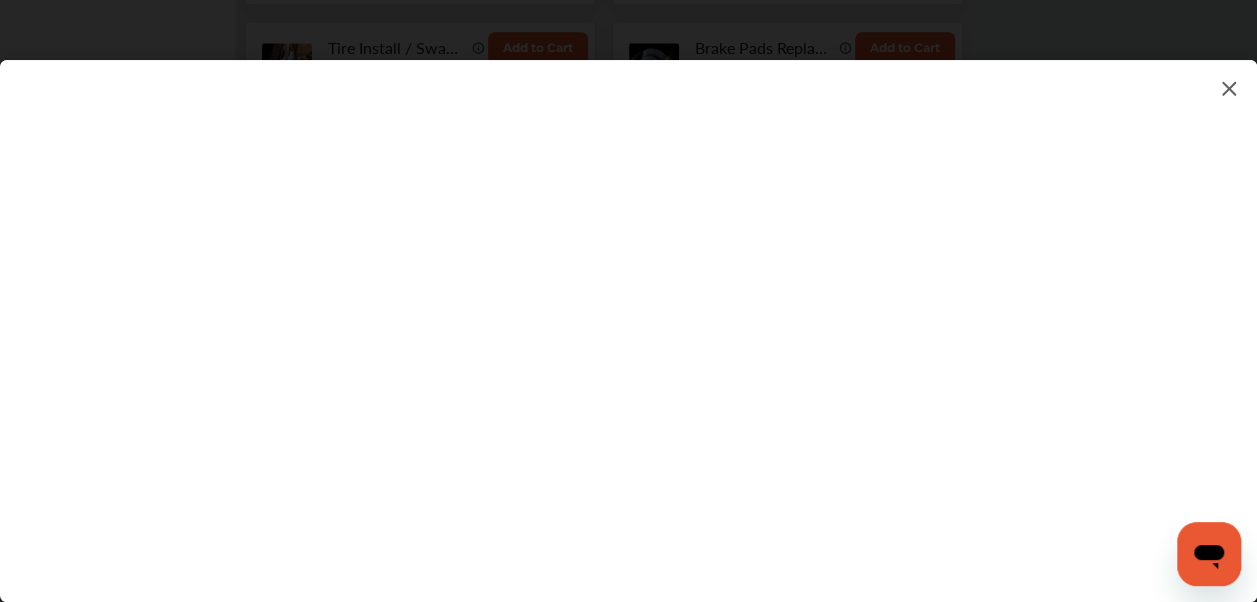 scroll, scrollTop: 1500, scrollLeft: 0, axis: vertical 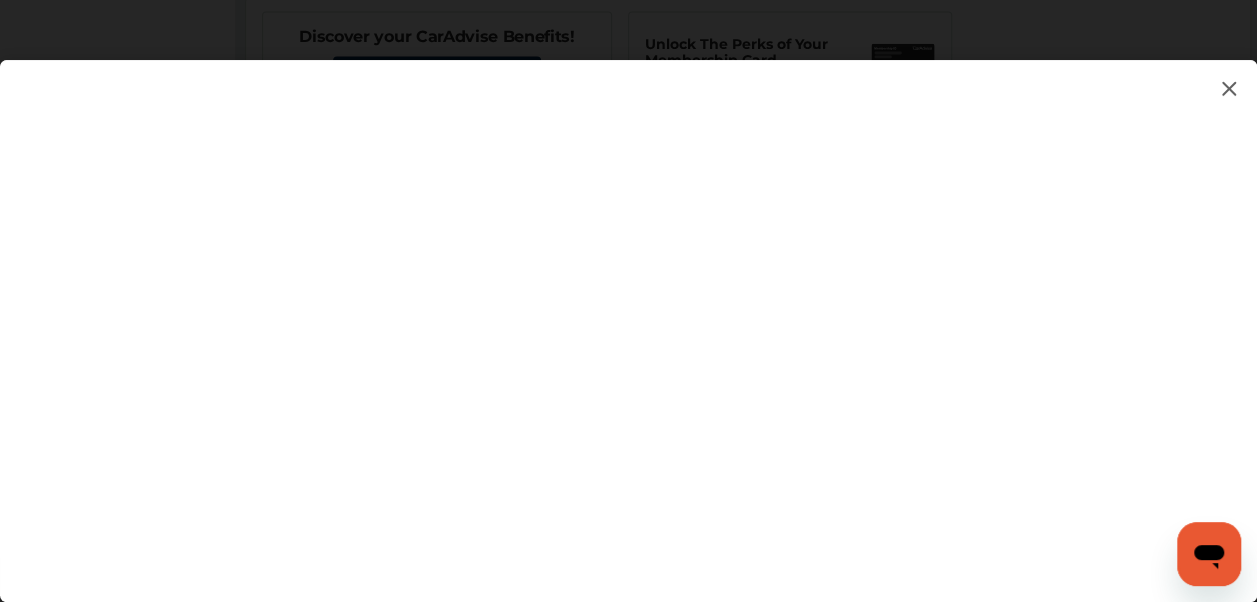 click at bounding box center [628, 311] 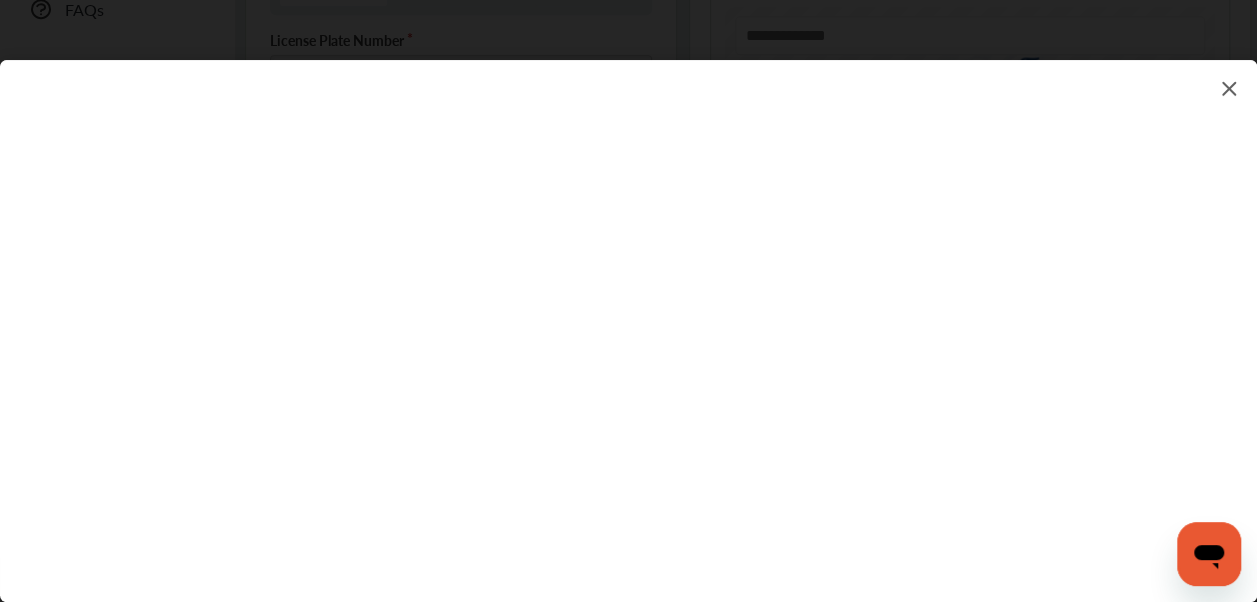 scroll, scrollTop: 300, scrollLeft: 0, axis: vertical 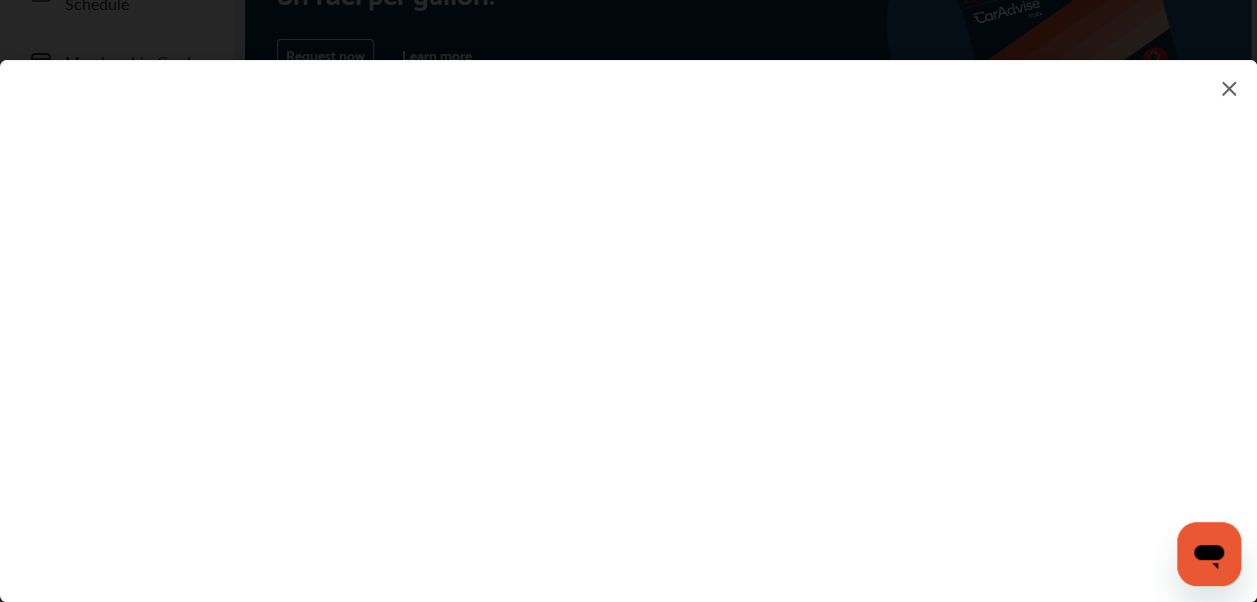 click at bounding box center [628, 311] 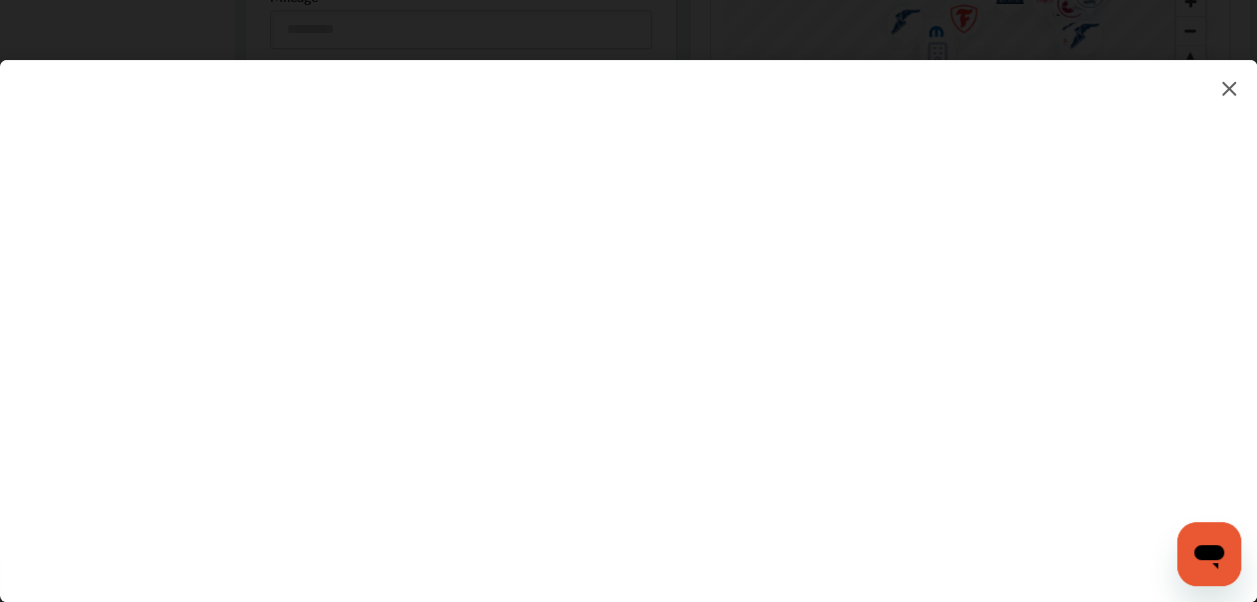 scroll, scrollTop: 1100, scrollLeft: 0, axis: vertical 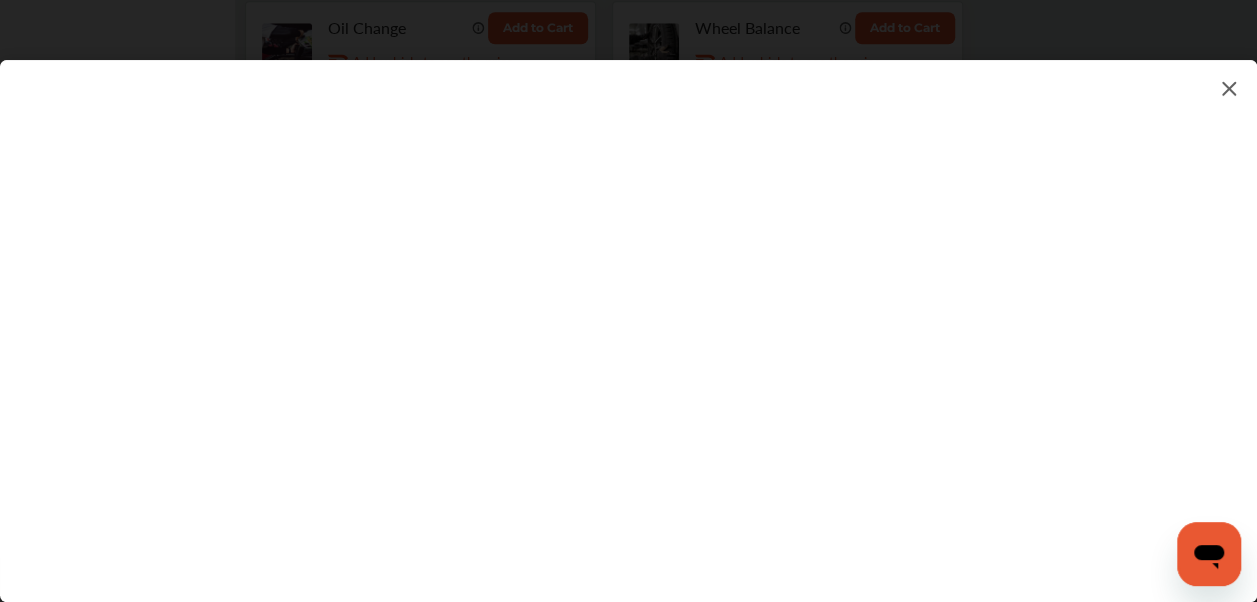 click at bounding box center [628, 311] 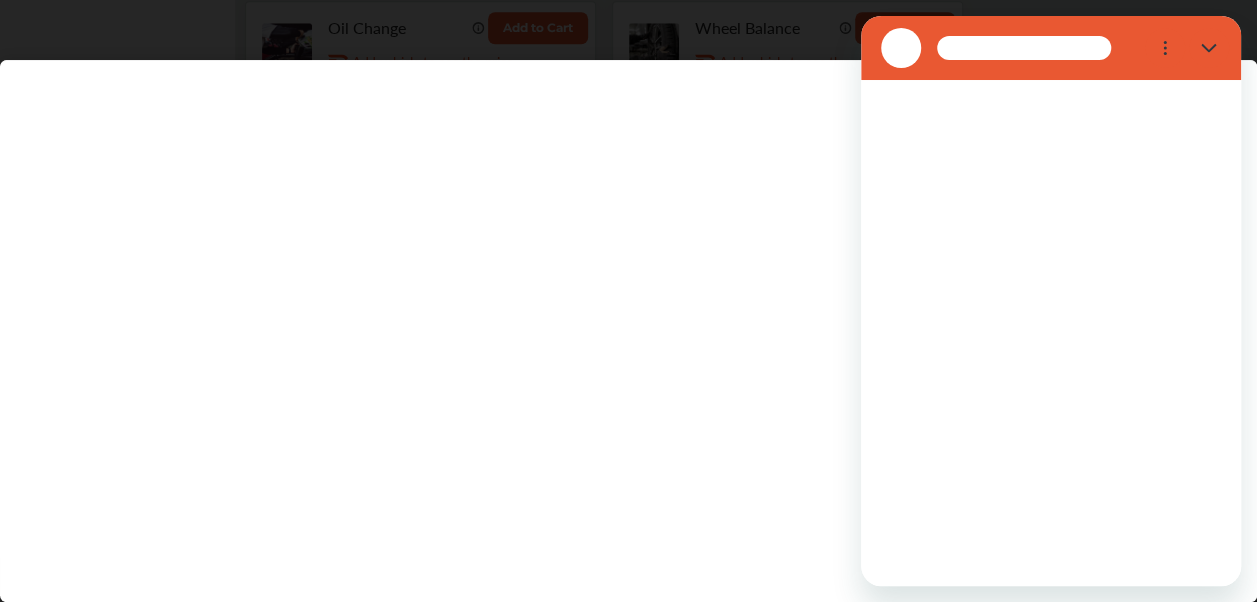 scroll, scrollTop: 0, scrollLeft: 0, axis: both 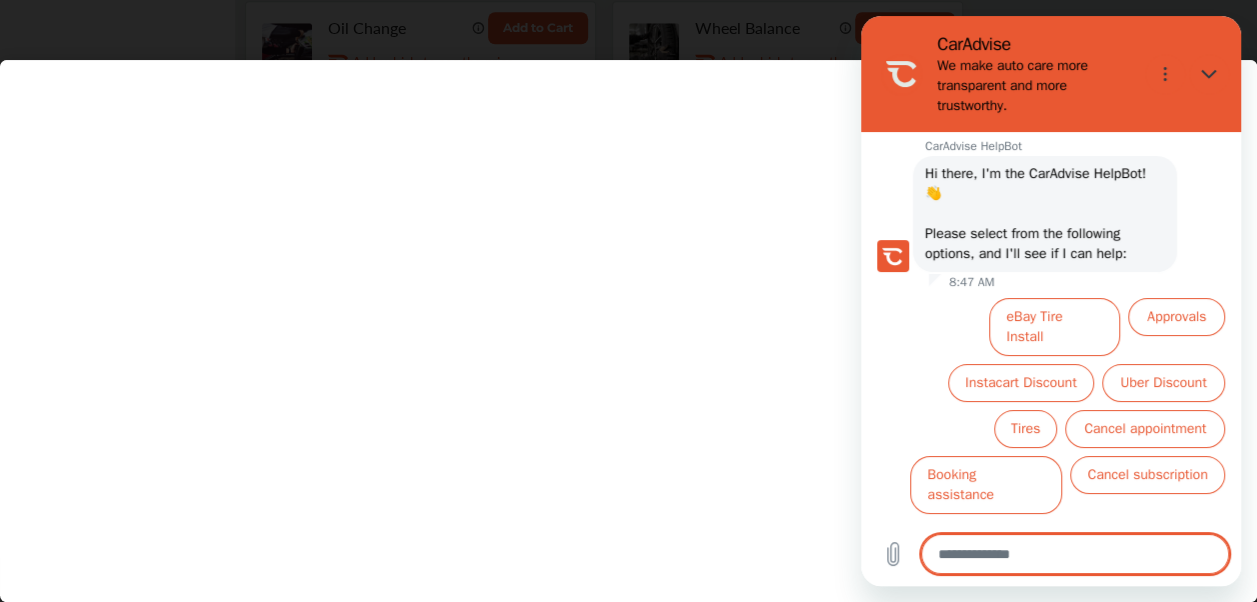 click at bounding box center (628, 311) 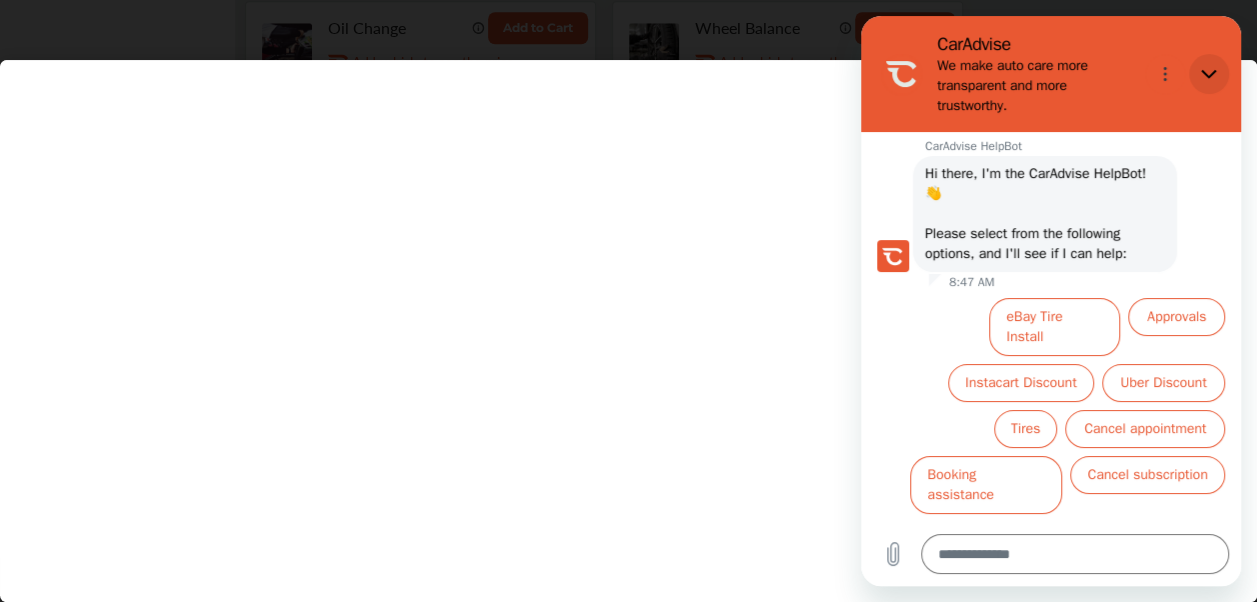 click 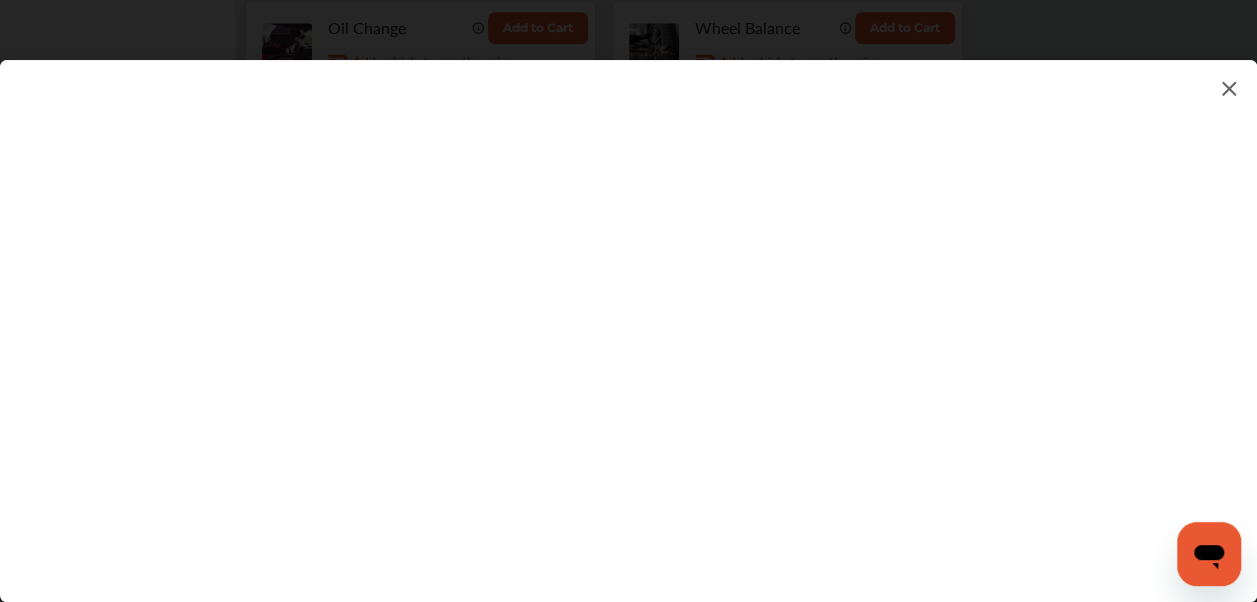 scroll, scrollTop: 78, scrollLeft: 0, axis: vertical 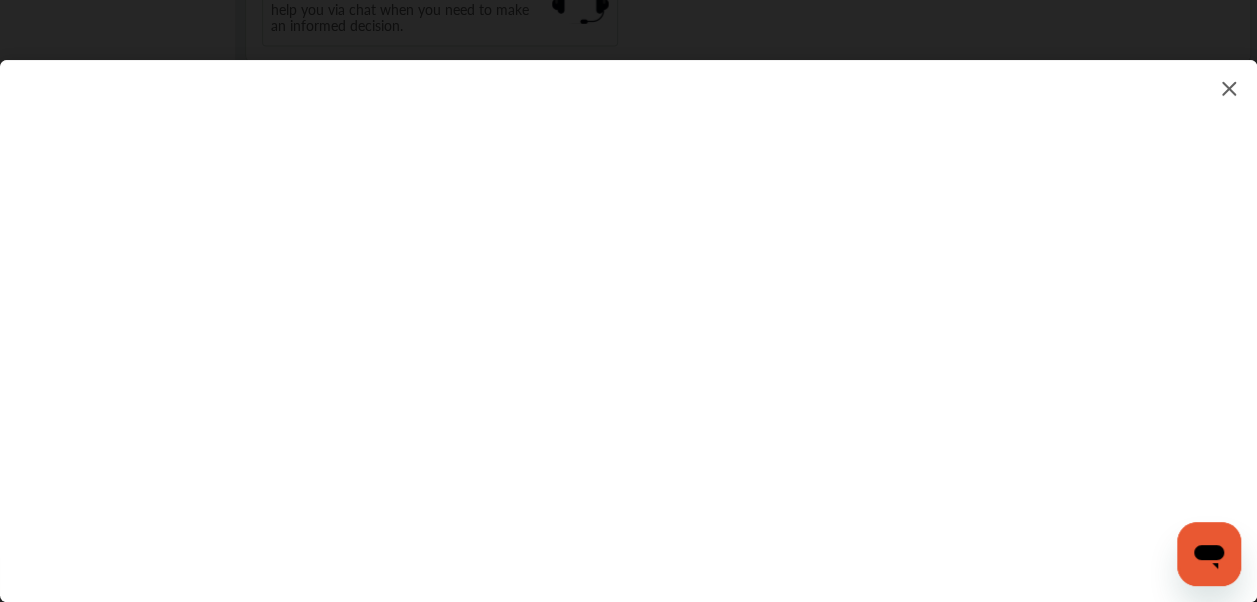 click at bounding box center (628, 311) 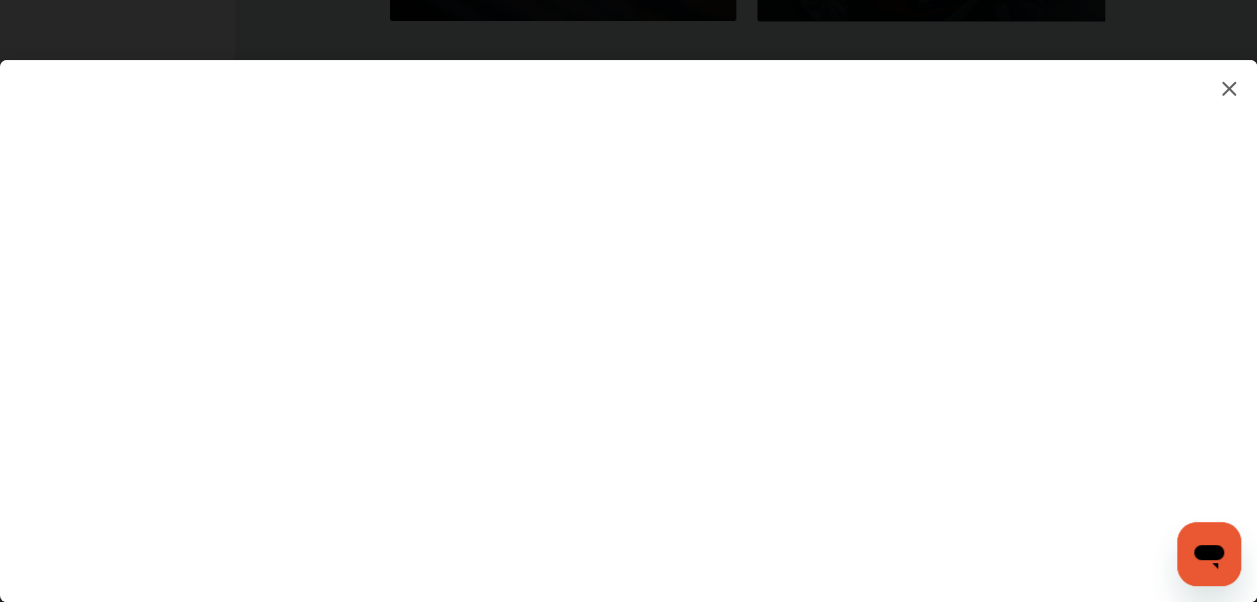 scroll, scrollTop: 3066, scrollLeft: 0, axis: vertical 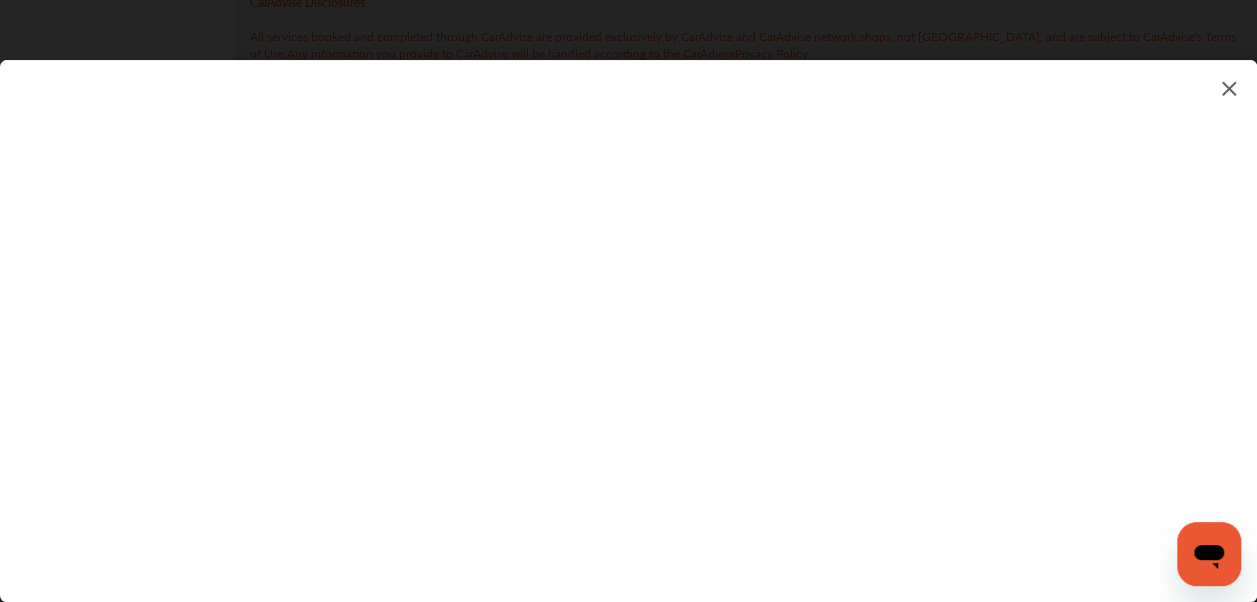 drag, startPoint x: 1202, startPoint y: 567, endPoint x: 1519, endPoint y: 1044, distance: 572.7286 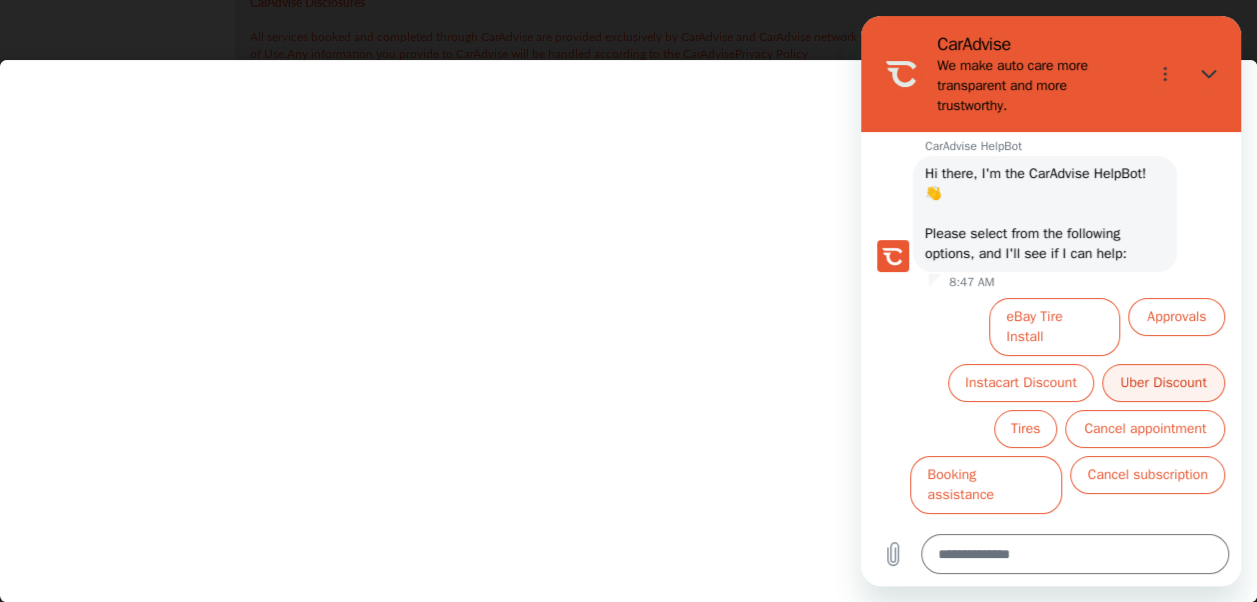 click on "Uber Discount" at bounding box center (1163, 383) 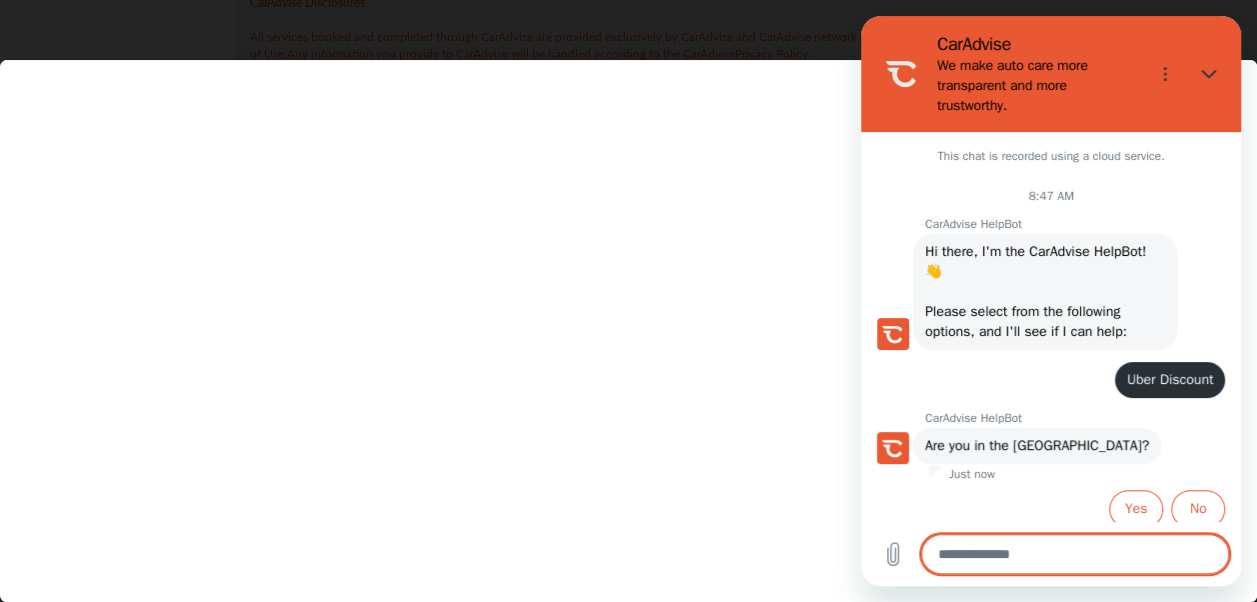 scroll, scrollTop: 10, scrollLeft: 0, axis: vertical 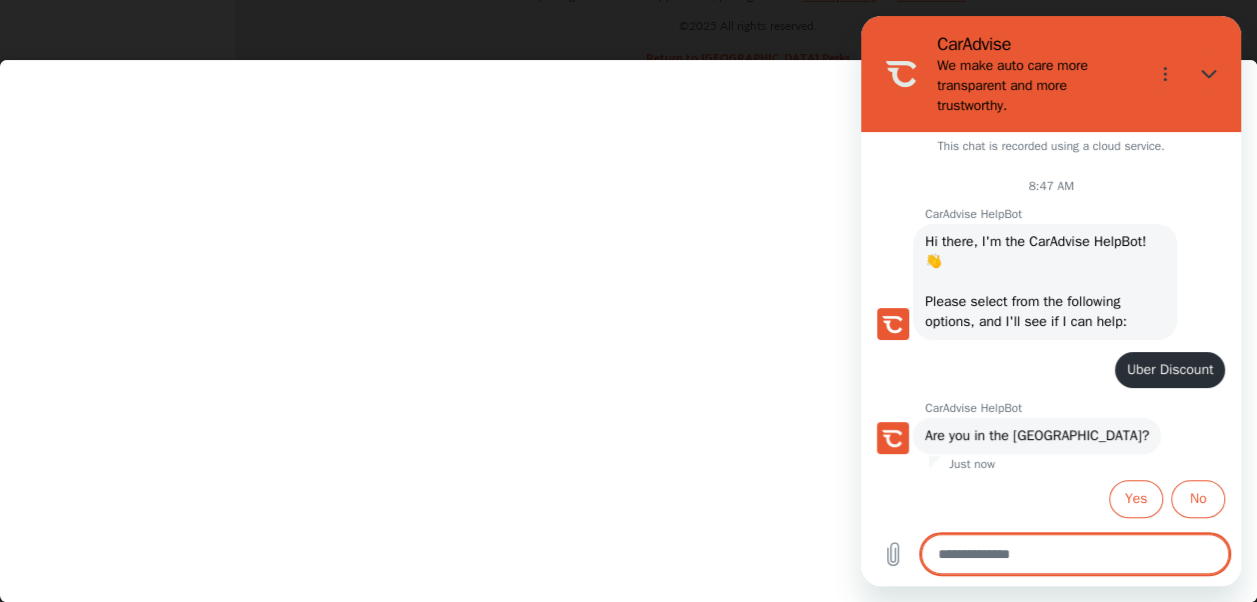 click on "Type a message *" at bounding box center [1051, 554] 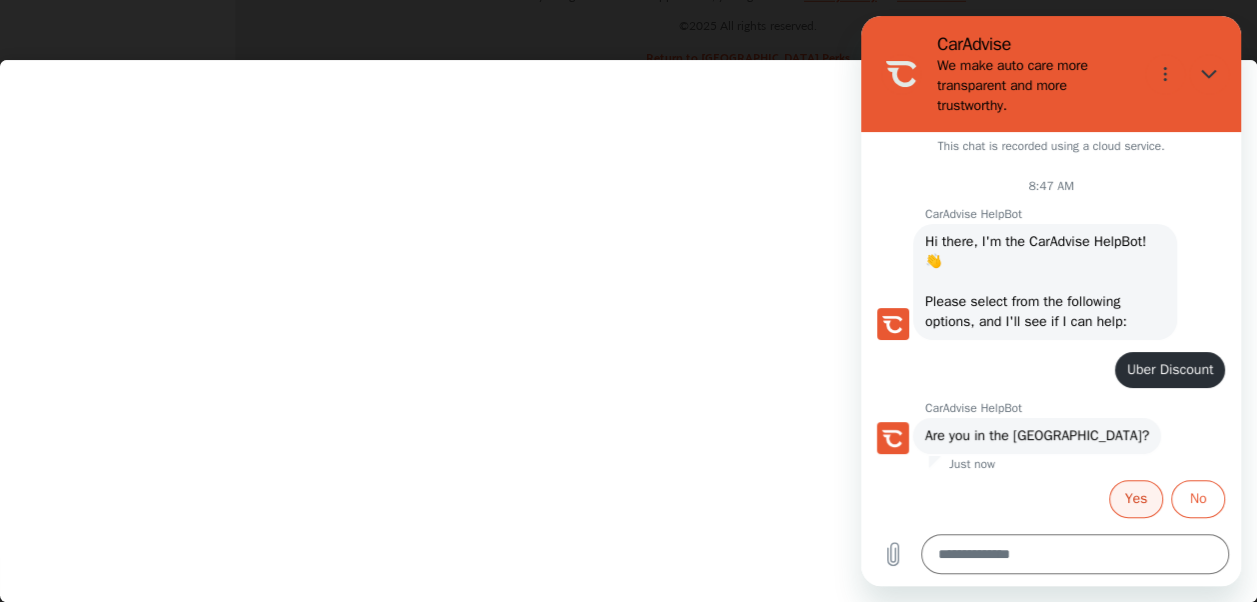 click on "Yes" at bounding box center [1136, 499] 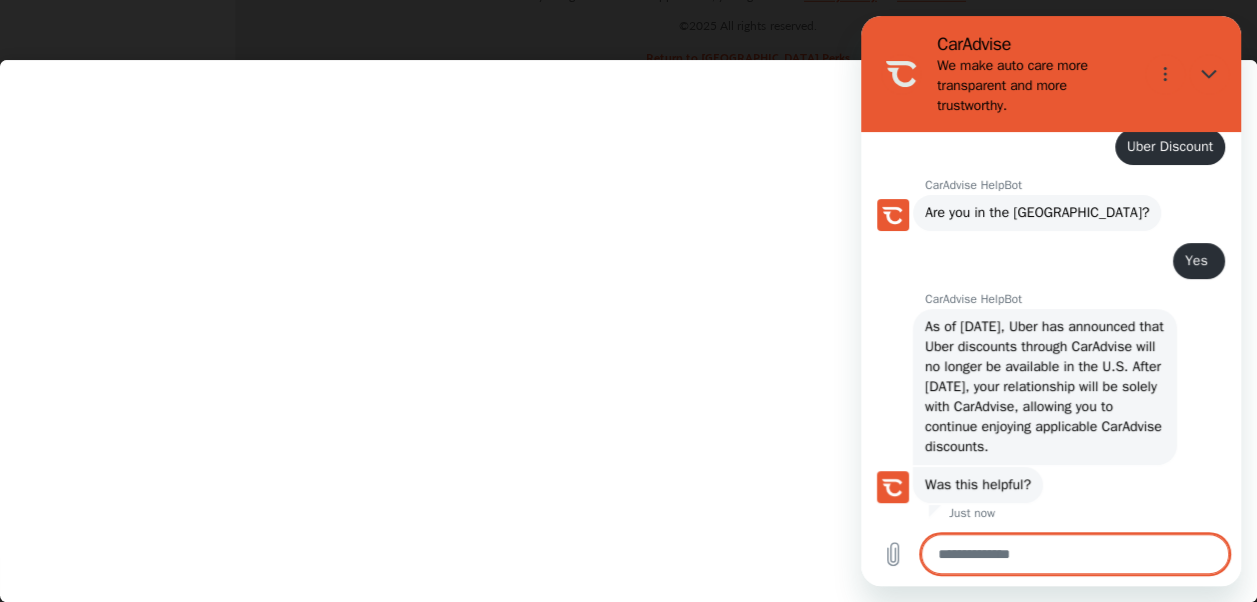 scroll, scrollTop: 302, scrollLeft: 0, axis: vertical 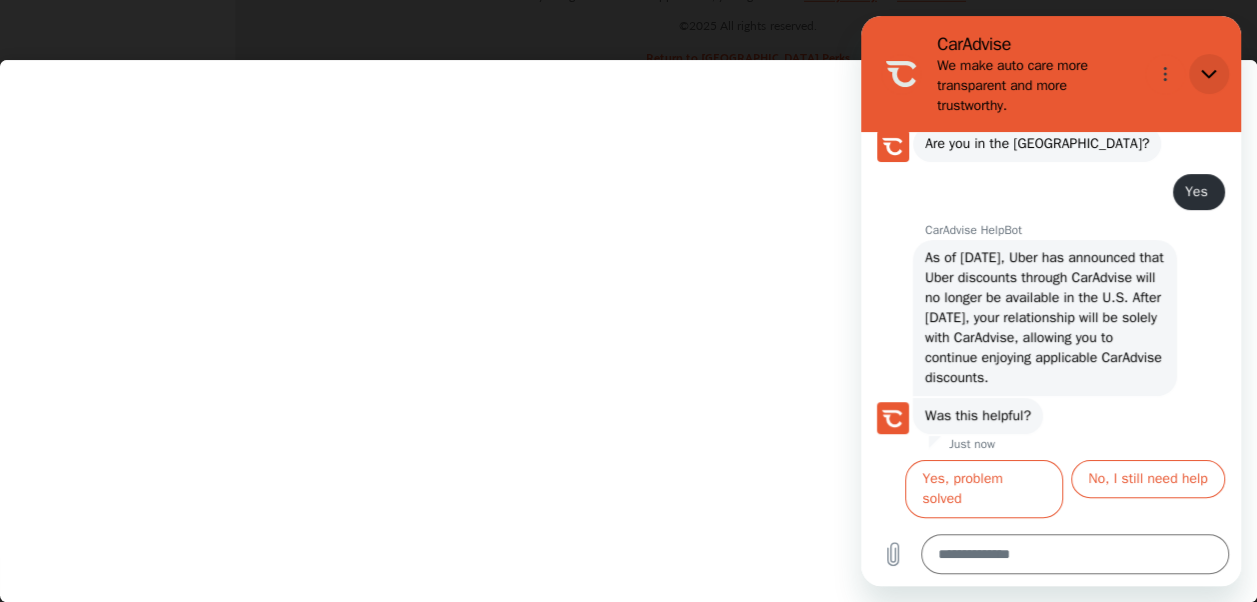 drag, startPoint x: 1219, startPoint y: 76, endPoint x: 2078, endPoint y: 92, distance: 859.149 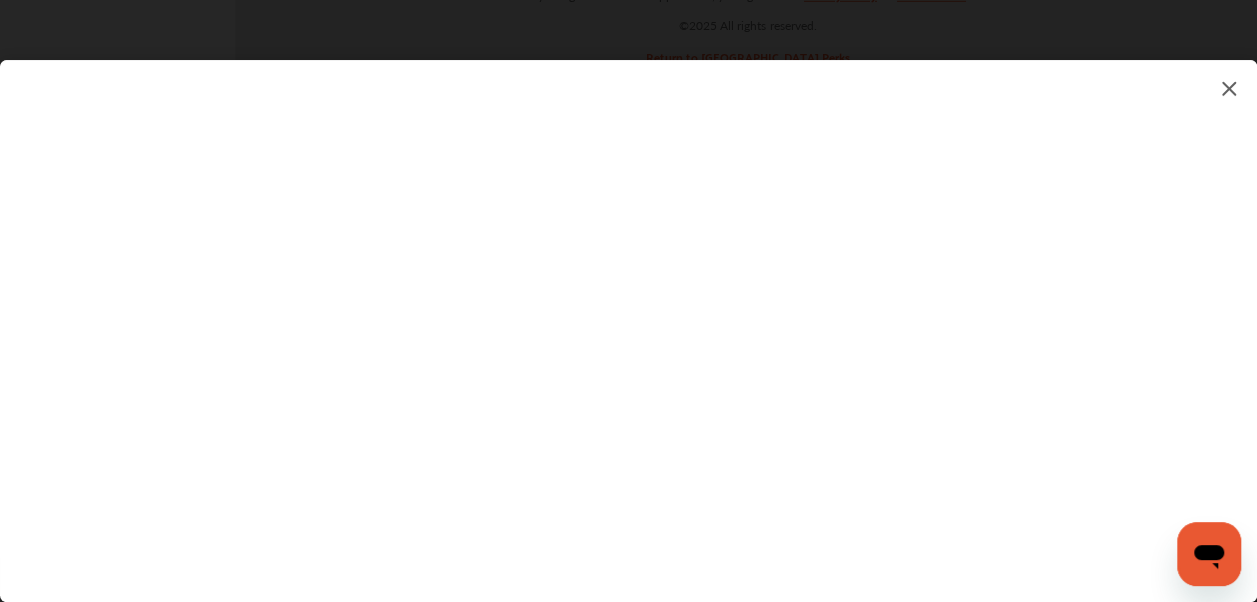 scroll, scrollTop: 302, scrollLeft: 0, axis: vertical 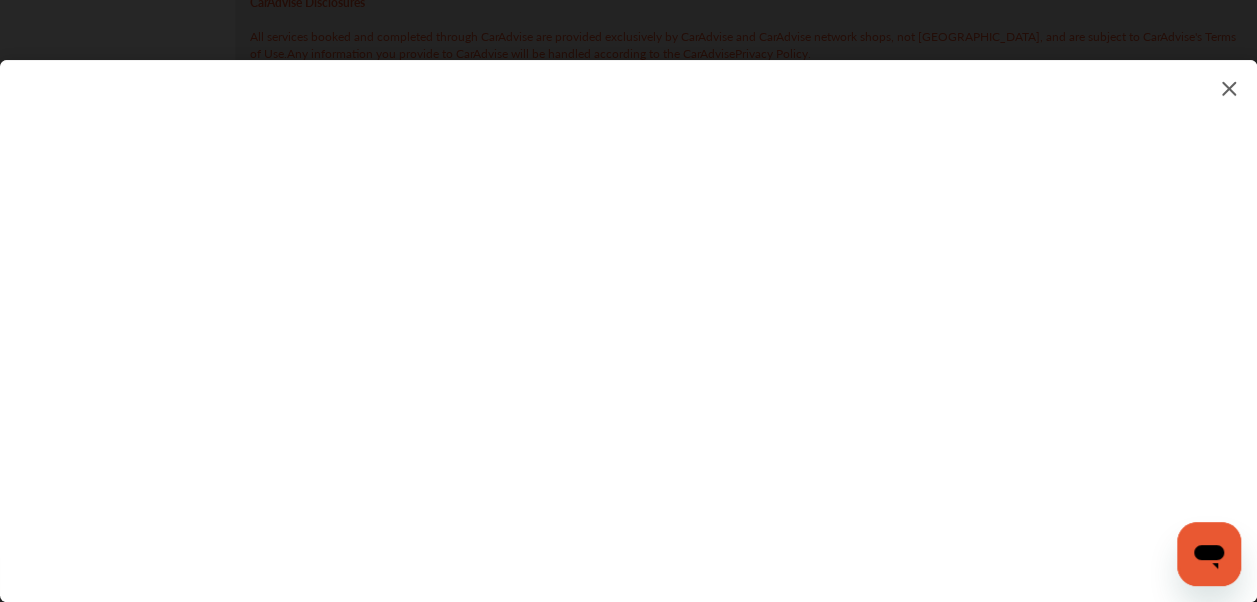 type on "*" 